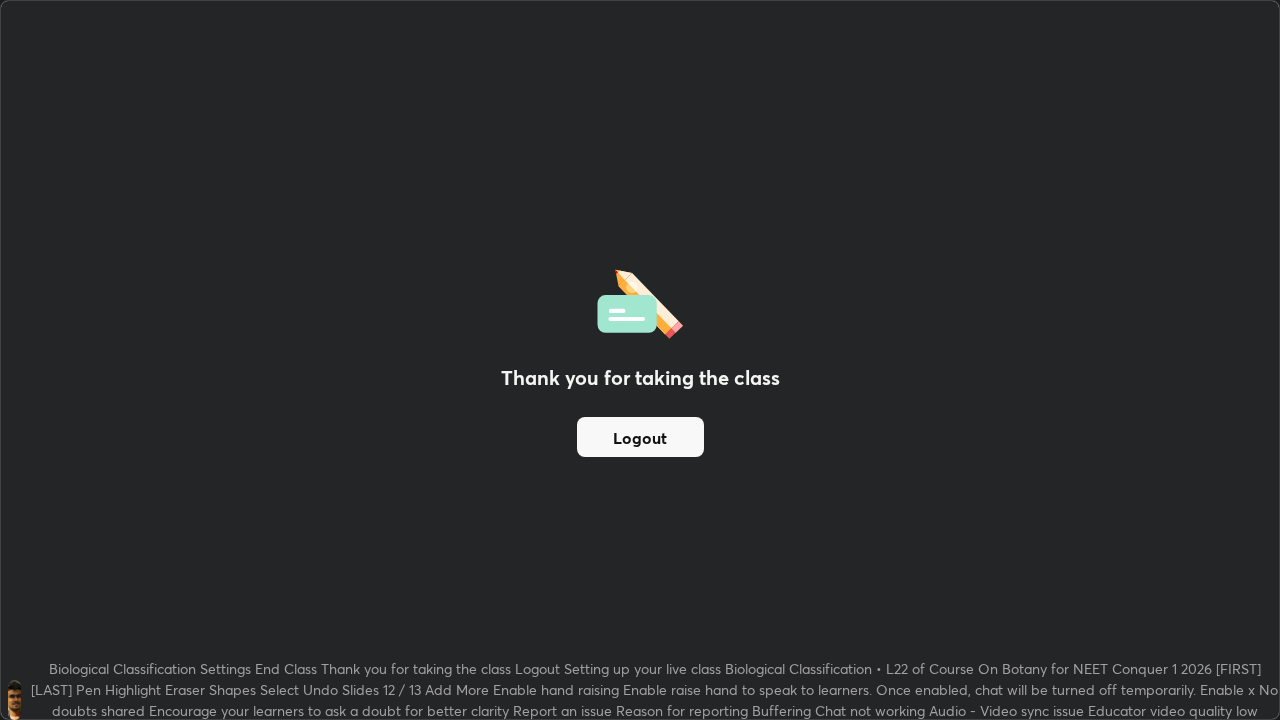 scroll, scrollTop: 0, scrollLeft: 0, axis: both 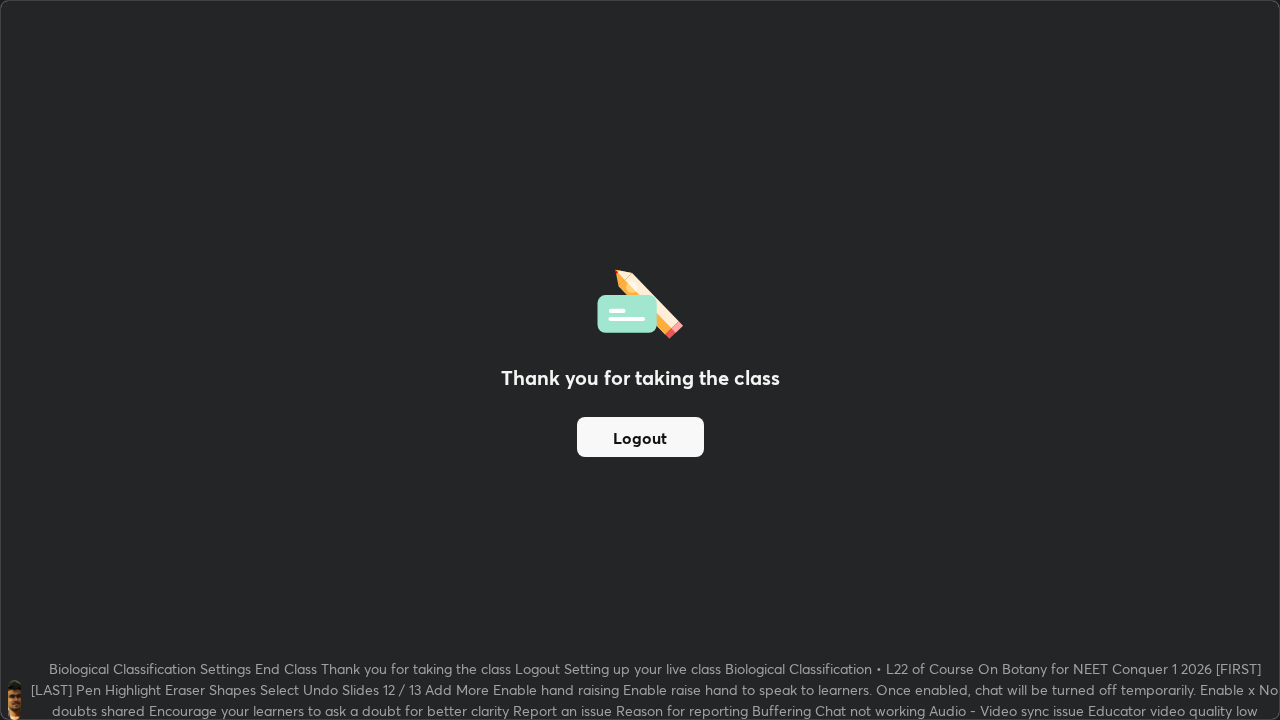 click on "Logout" at bounding box center [640, 437] 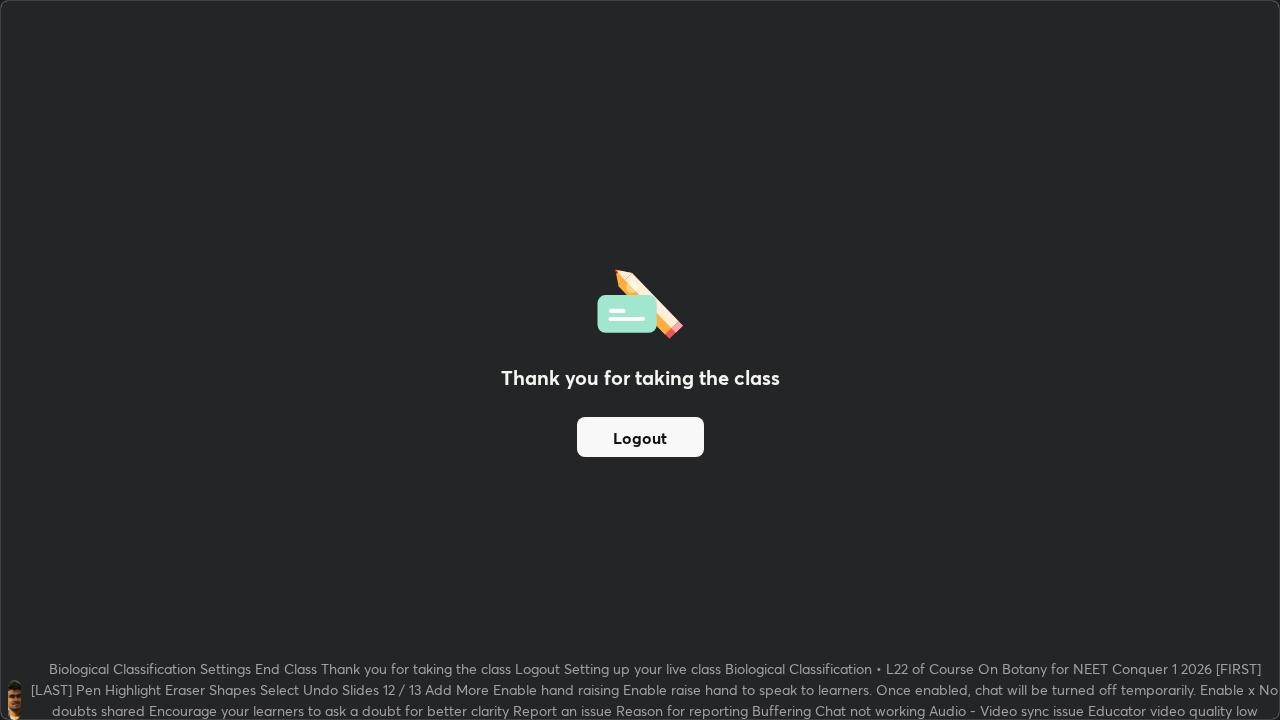 click on "Logout" at bounding box center [640, 437] 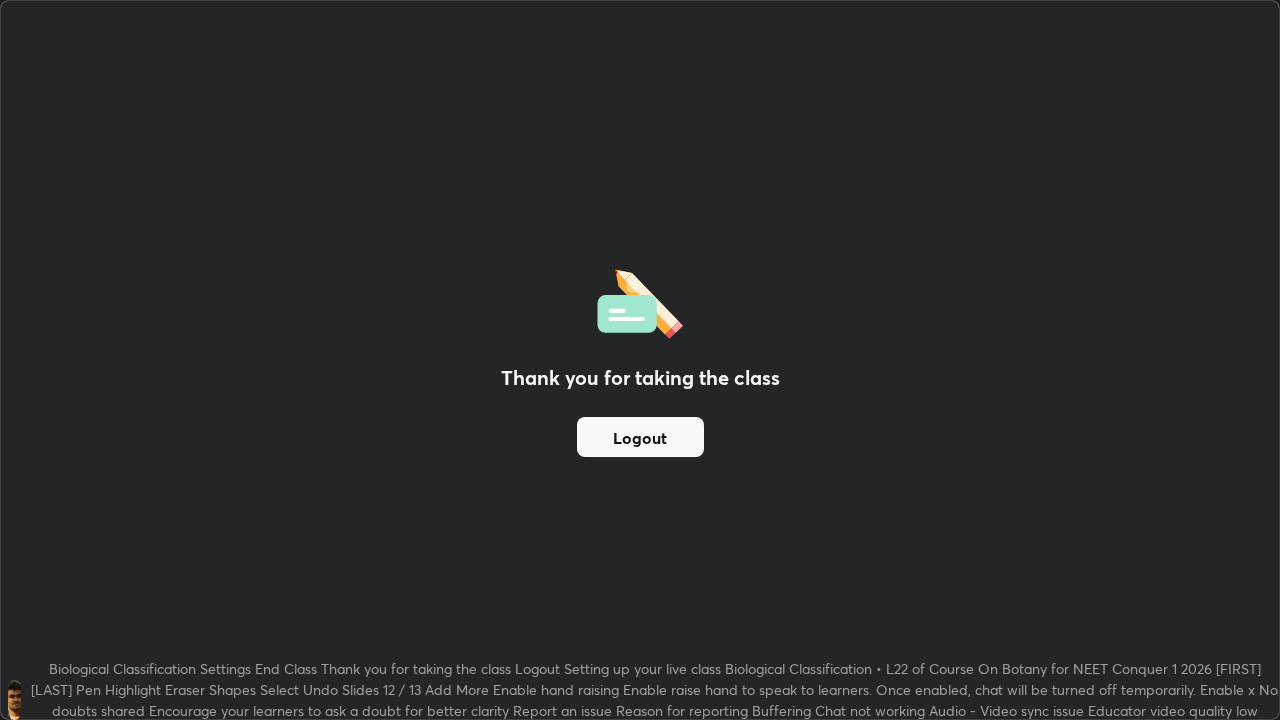 click on "Logout" at bounding box center [640, 437] 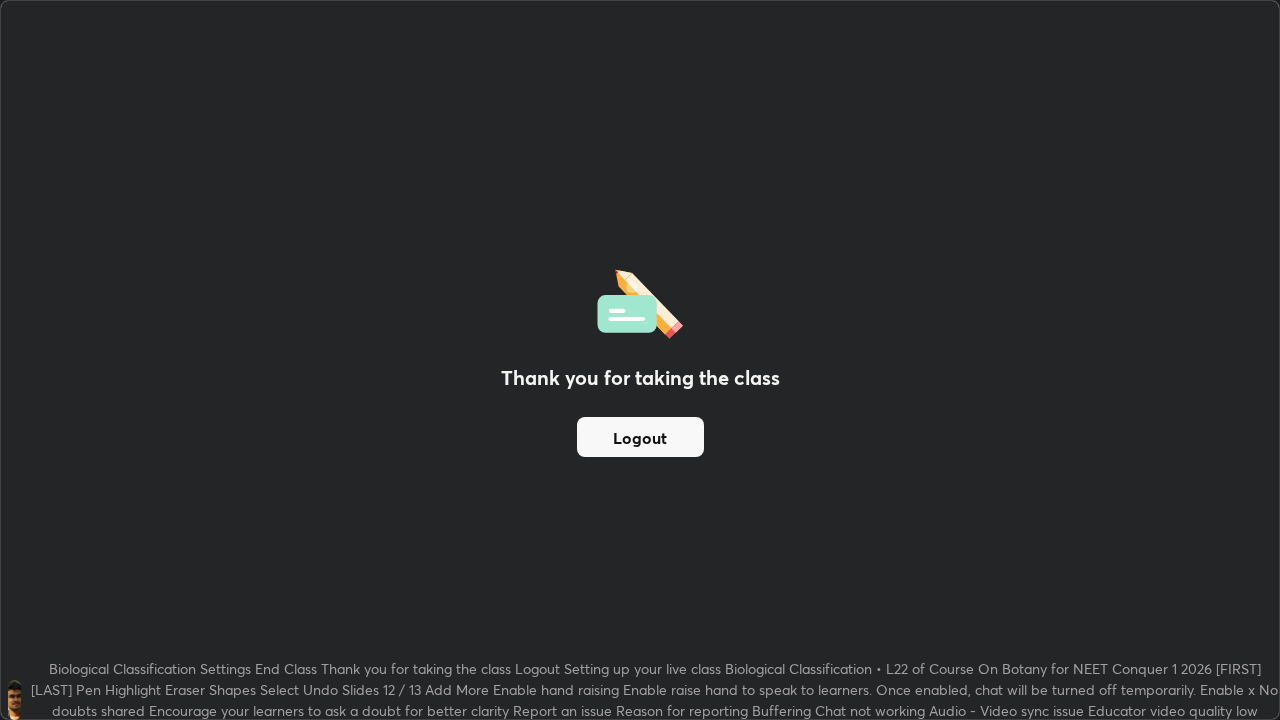 click on "Logout" at bounding box center [640, 437] 